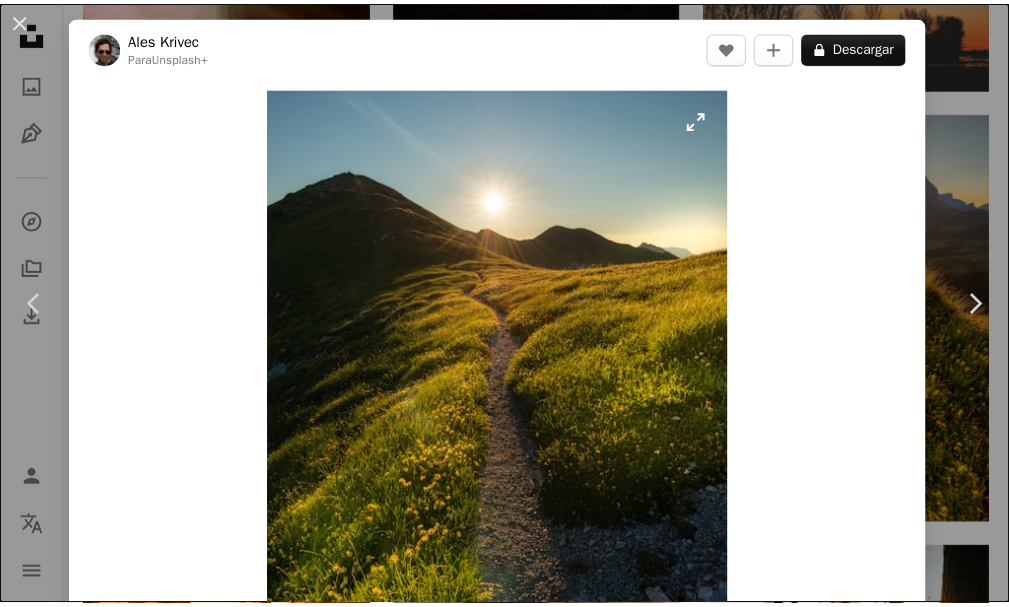 scroll, scrollTop: 1100, scrollLeft: 0, axis: vertical 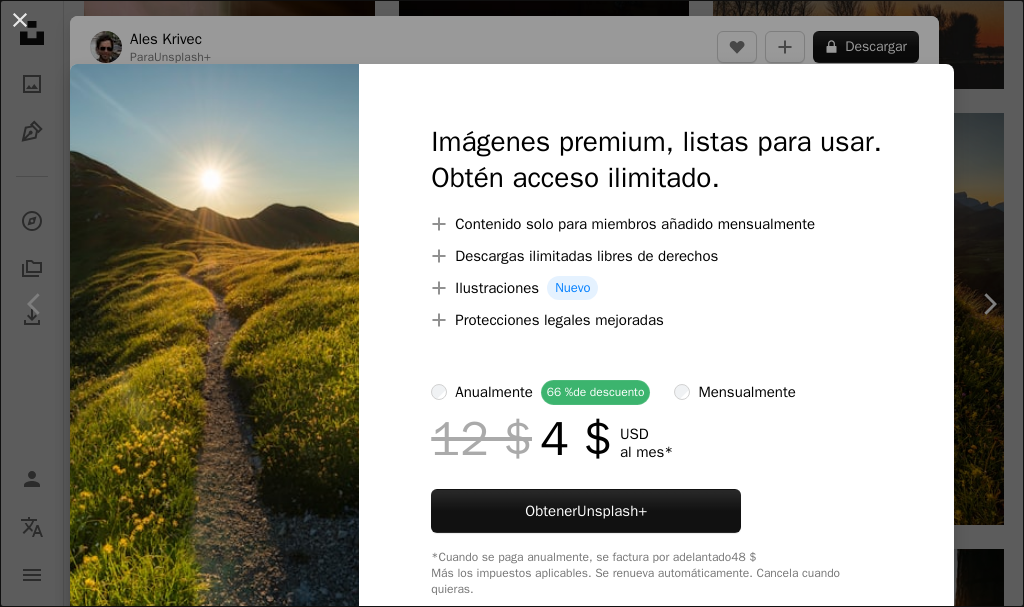 click on "Unsplash logo Página de inicio de Unsplash A photo Pen Tool A compass A stack of folders Download Person Localization icon navigation menu A magnifying glass ********* An X shape Visual search Obtener Unsplash+ Inicia sesión Enviar una imagen Explora imágenes premium en iStock  |  20 % de descuento en iStock  ↗ Explora imágenes premium en iStock 20 % de descuento en iStock  ↗ Ver más  ↗ Ver más en iStock  ↗ A photo Fotos   30 mil Pen Tool Ilustraciones   257 A stack of folders Colecciones   480 mil A group of people Usuarios   13 A copyright icon © Licencia Arrow down Aspect ratio Orientación Arrow down Unfold Clasificar por  Relevancia Arrow down Filters Filtros A new day Chevron right amanecer paisaje Sol de la mañana al aire libre naturaleza Mañana cielo luz del sol Cielo matutino nube puesta del sol cortina Plus sign for Unsplash+ A heart A plus sign [FIRST] [LAST] Para  Unsplash+ A lock Descargar A heart A plus sign [FIRST] [LAST] Disponible para contratación Arrow pointing down Para" at bounding box center (512, 993) 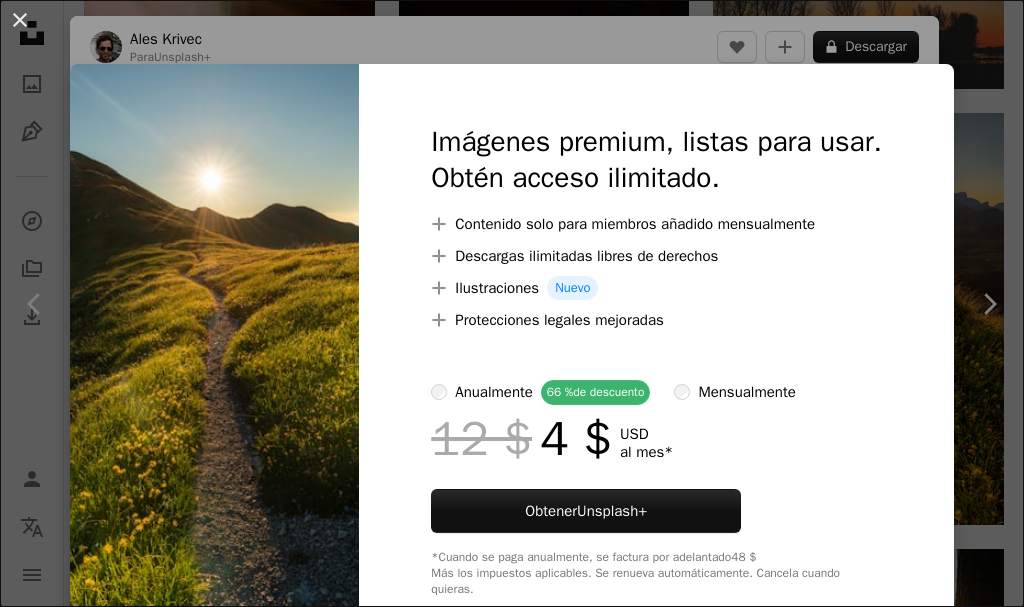 drag, startPoint x: 571, startPoint y: 48, endPoint x: 33, endPoint y: 2, distance: 539.96295 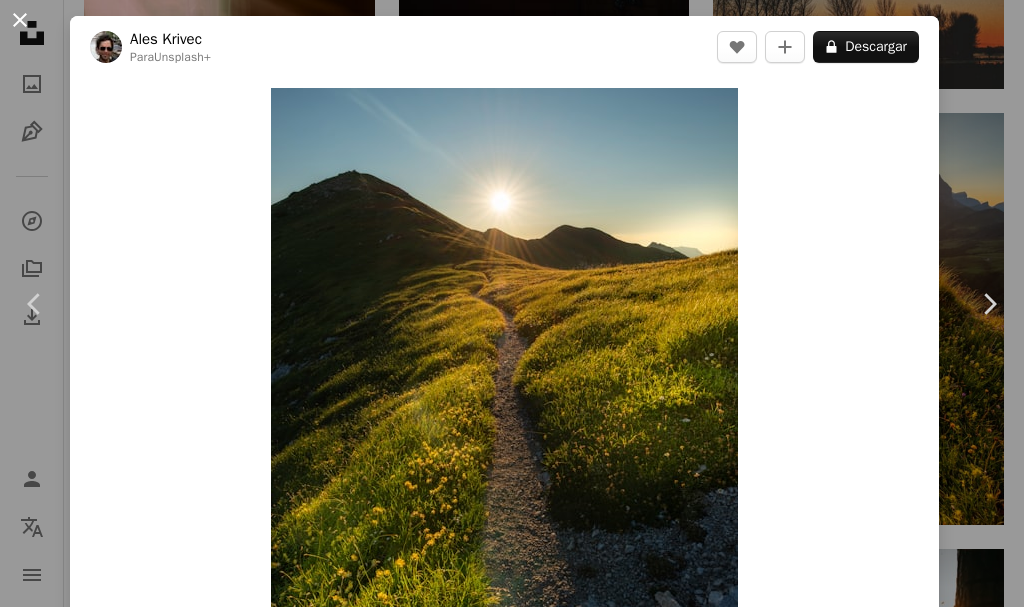 click on "An X shape" at bounding box center [20, 20] 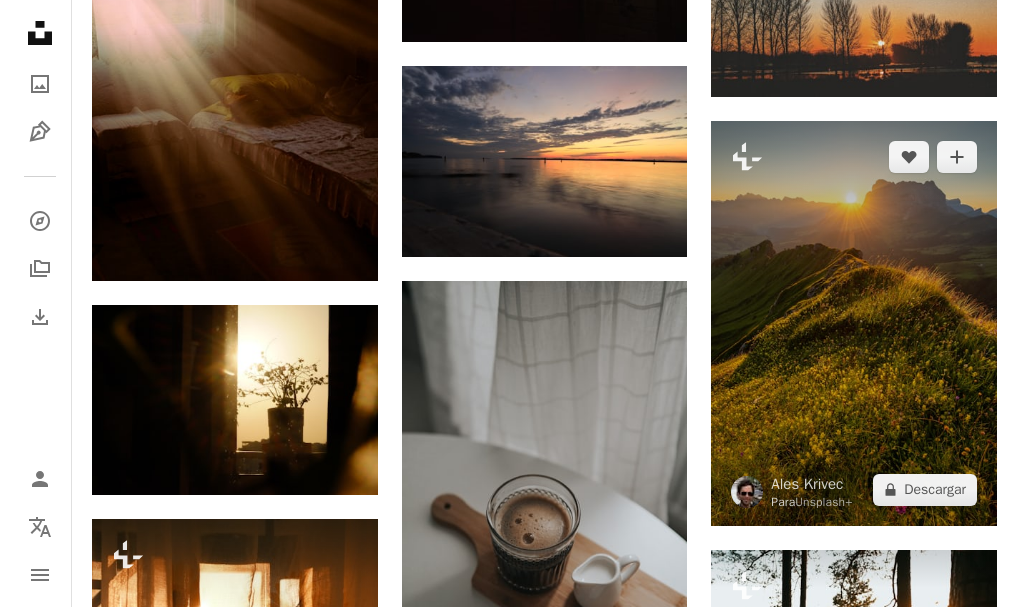 scroll, scrollTop: 1000, scrollLeft: 0, axis: vertical 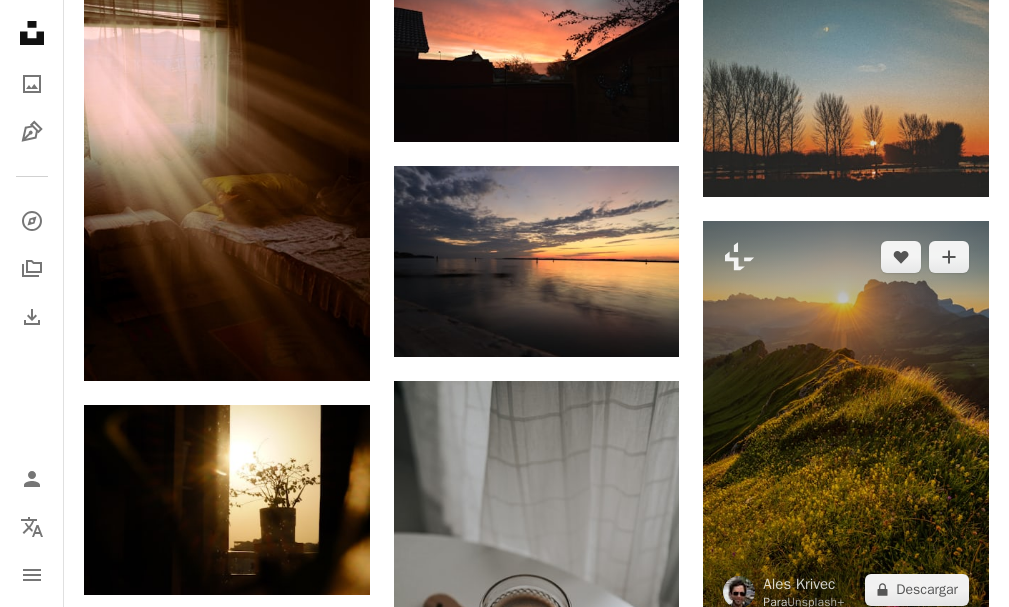 click at bounding box center [846, 423] 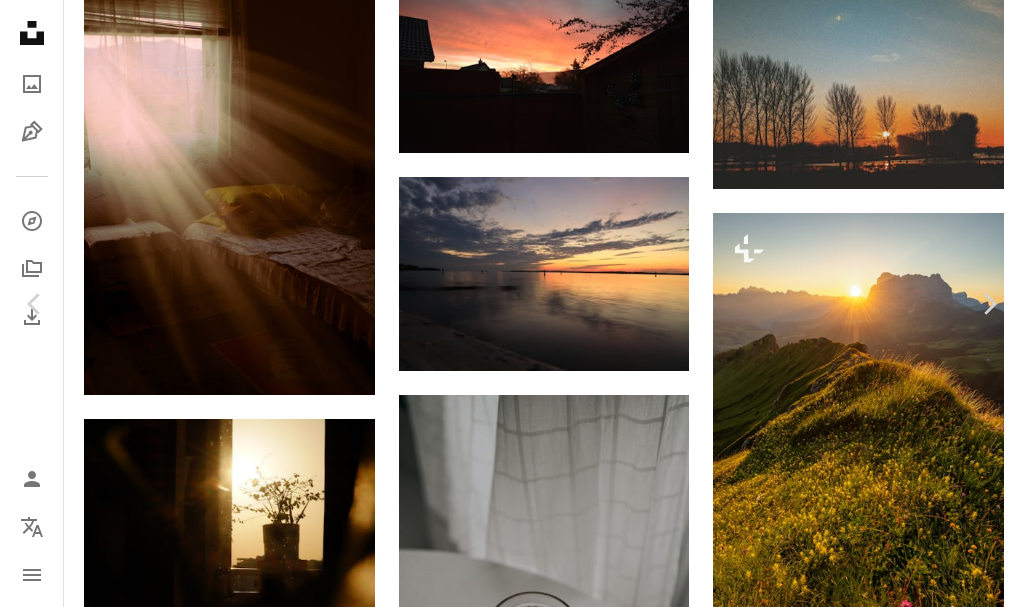 scroll, scrollTop: 1200, scrollLeft: 0, axis: vertical 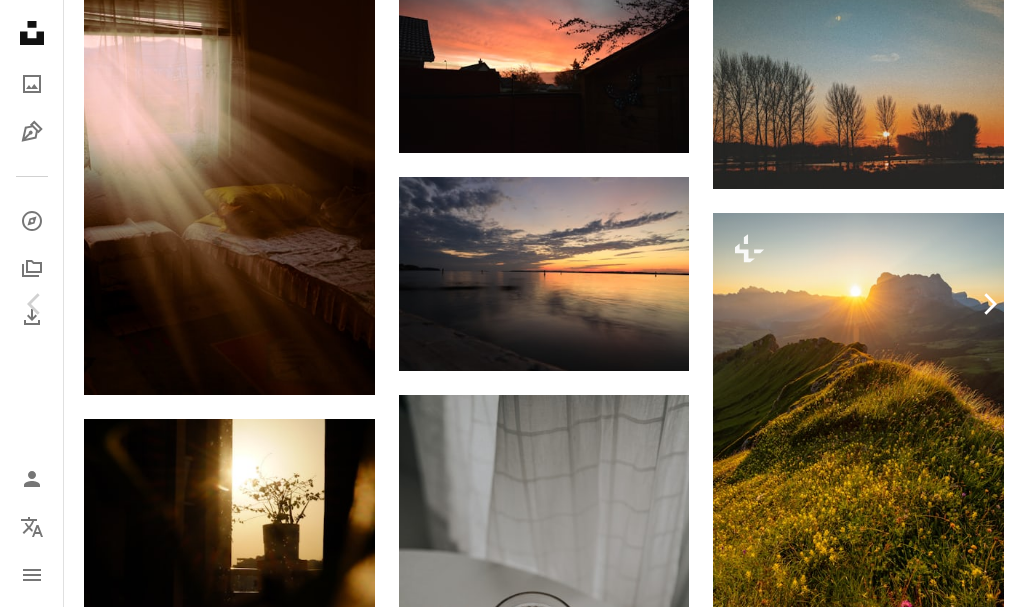 click on "Chevron right" at bounding box center (989, 304) 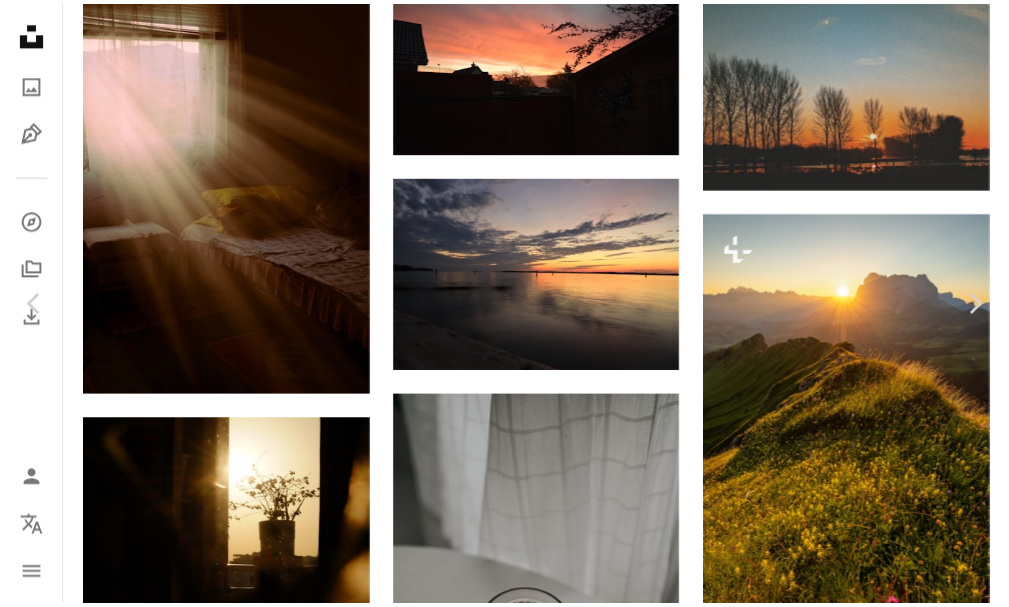 scroll, scrollTop: 0, scrollLeft: 0, axis: both 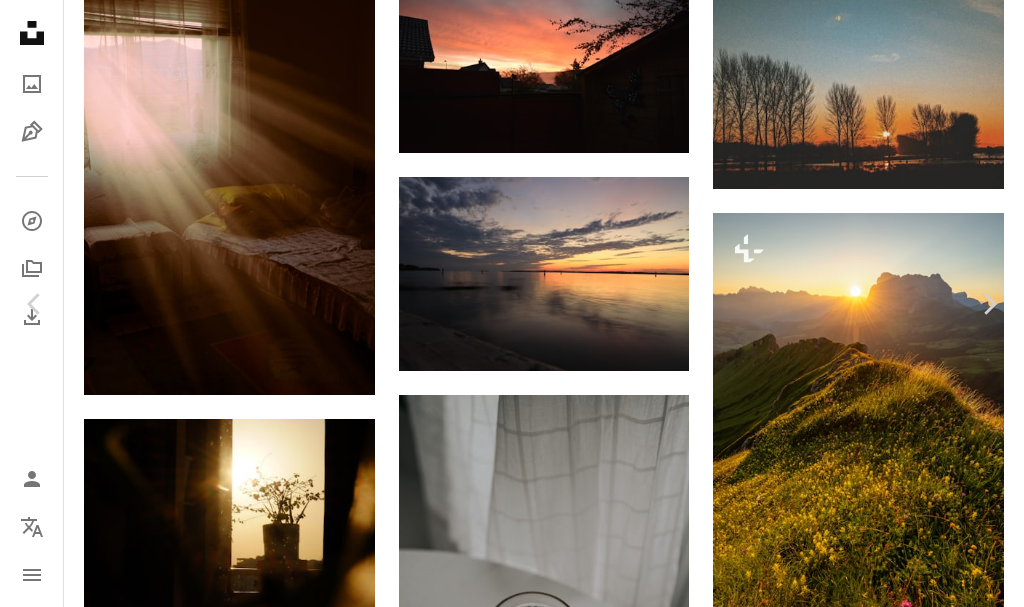 click on "An X shape" at bounding box center (20, 20) 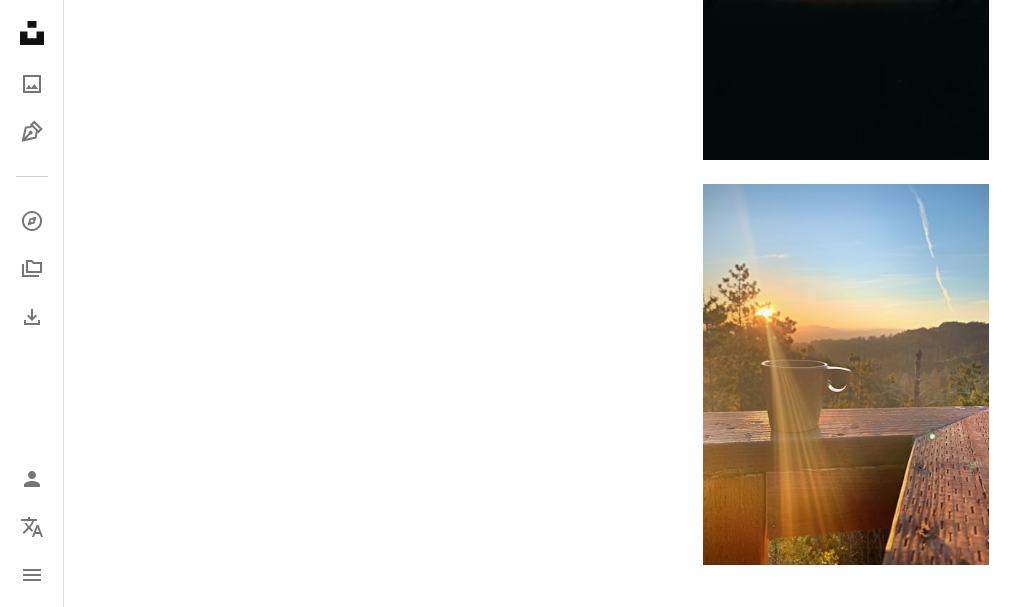 scroll, scrollTop: 3200, scrollLeft: 0, axis: vertical 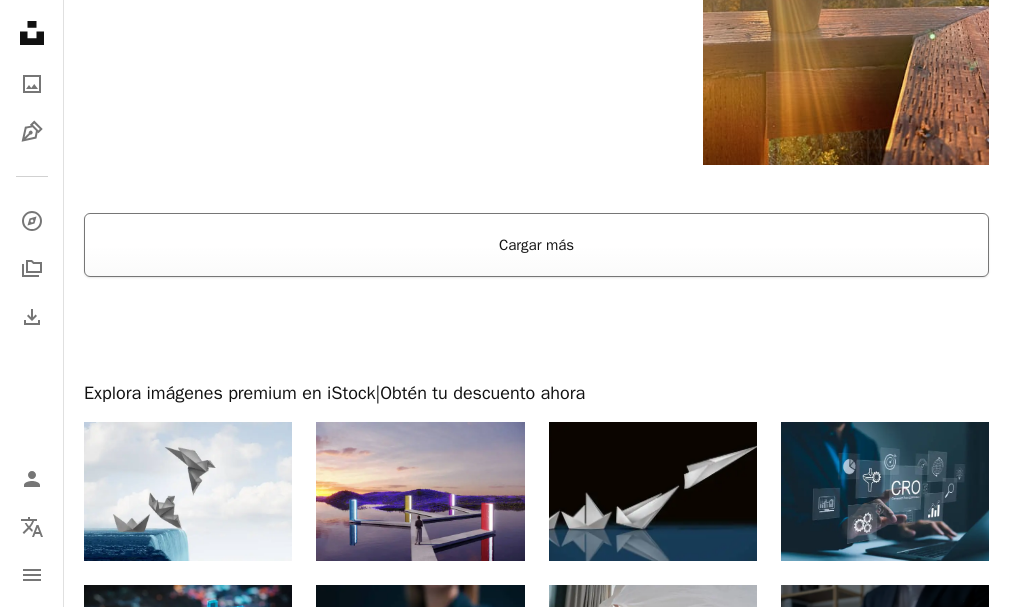 click on "Cargar más" at bounding box center (536, 245) 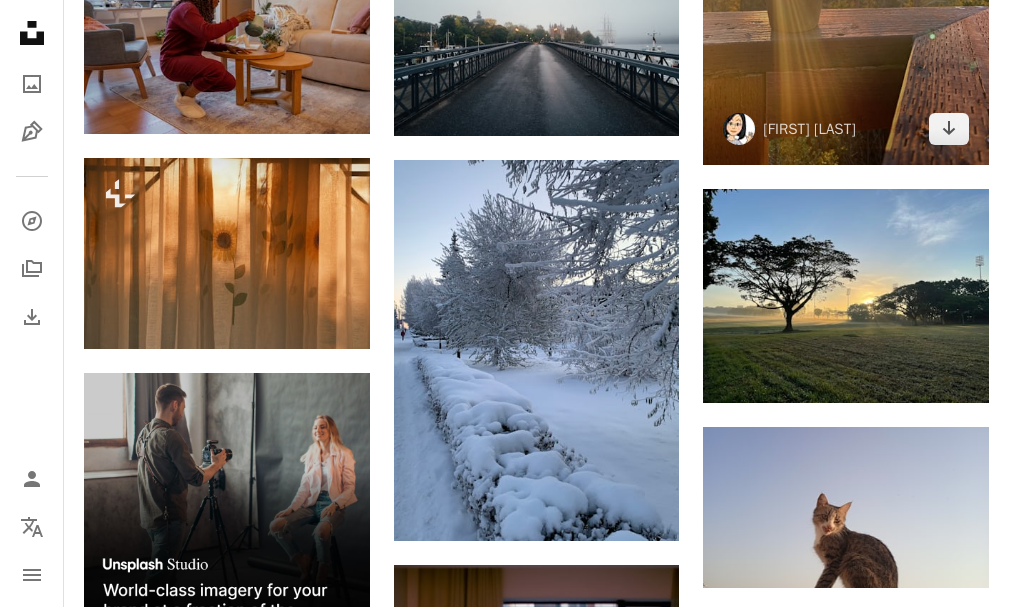 scroll, scrollTop: 2700, scrollLeft: 0, axis: vertical 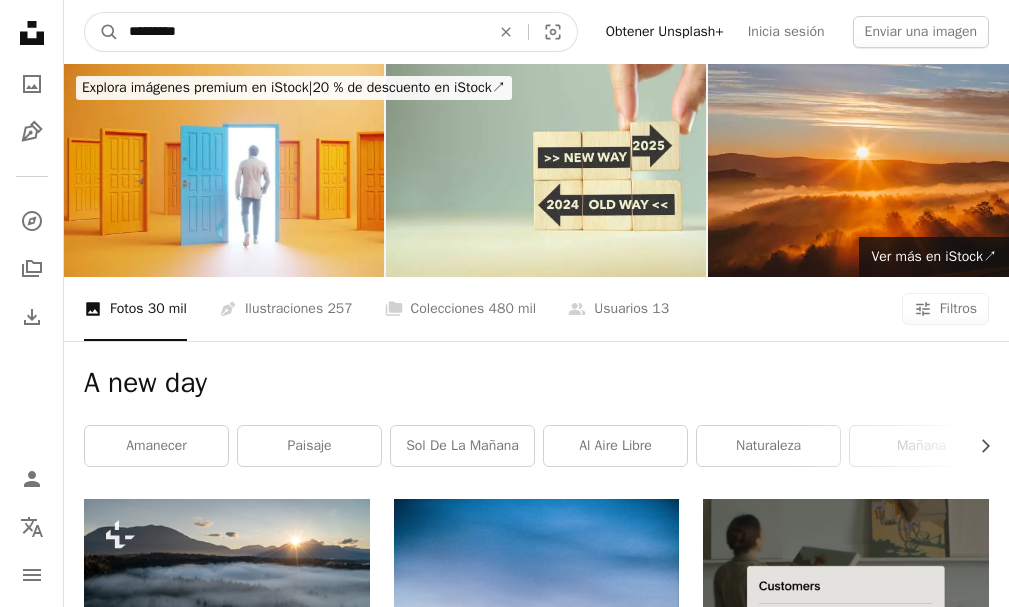 drag, startPoint x: 175, startPoint y: 32, endPoint x: 53, endPoint y: 28, distance: 122.06556 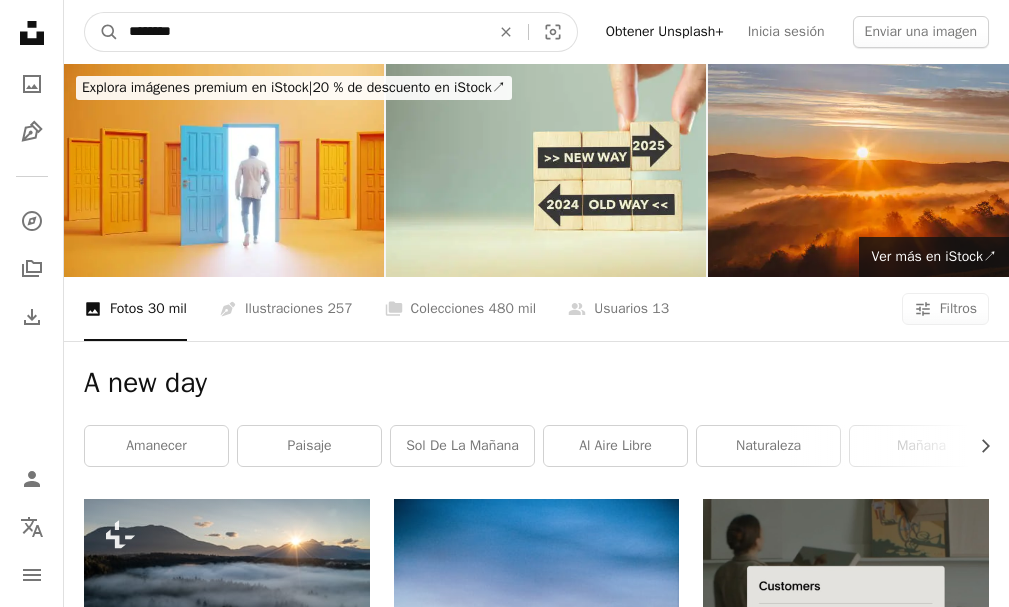 type on "********" 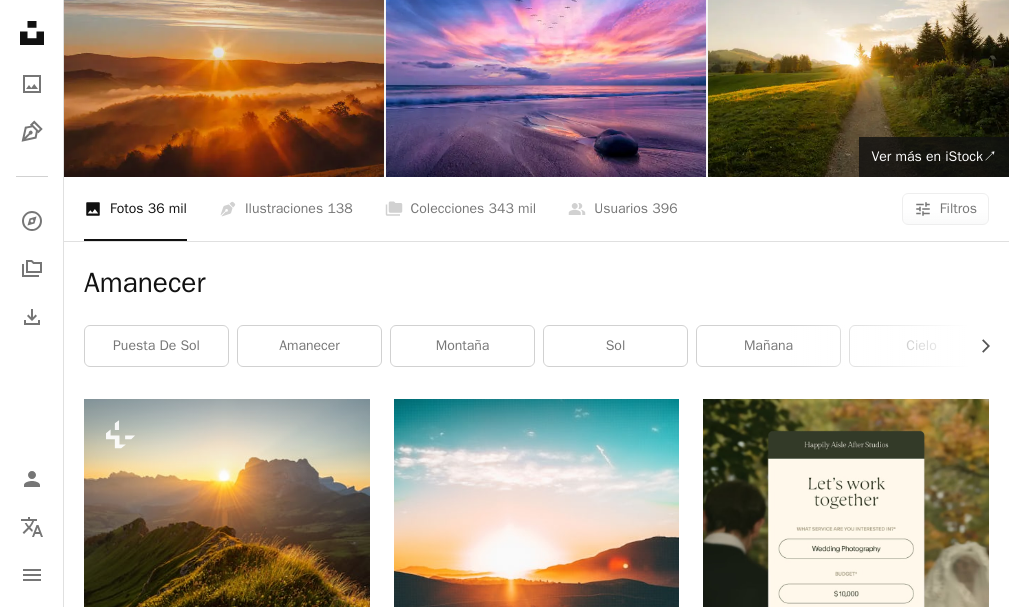 scroll, scrollTop: 0, scrollLeft: 0, axis: both 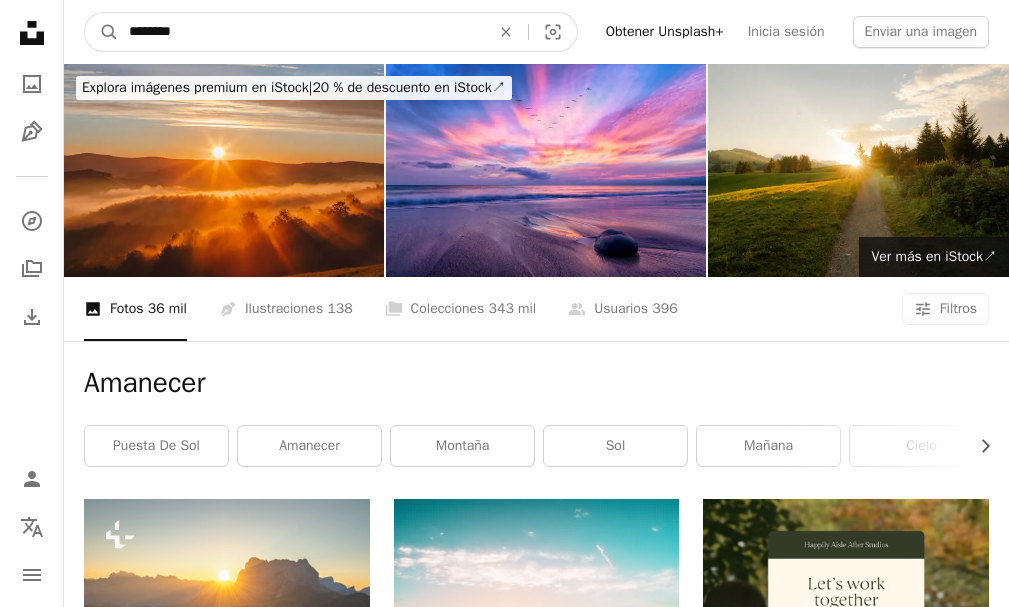 click on "********" at bounding box center [301, 32] 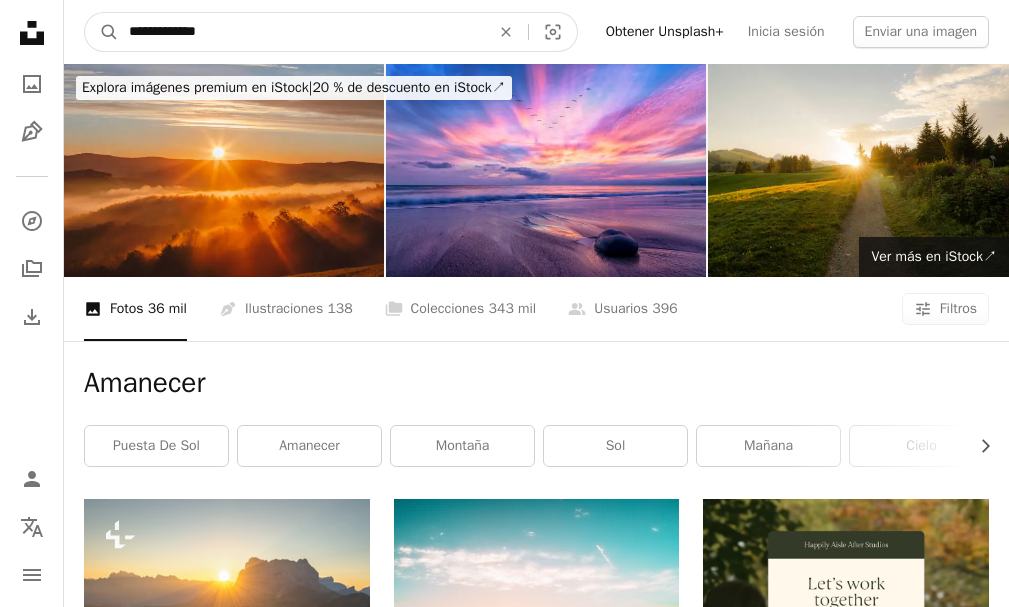 type on "**********" 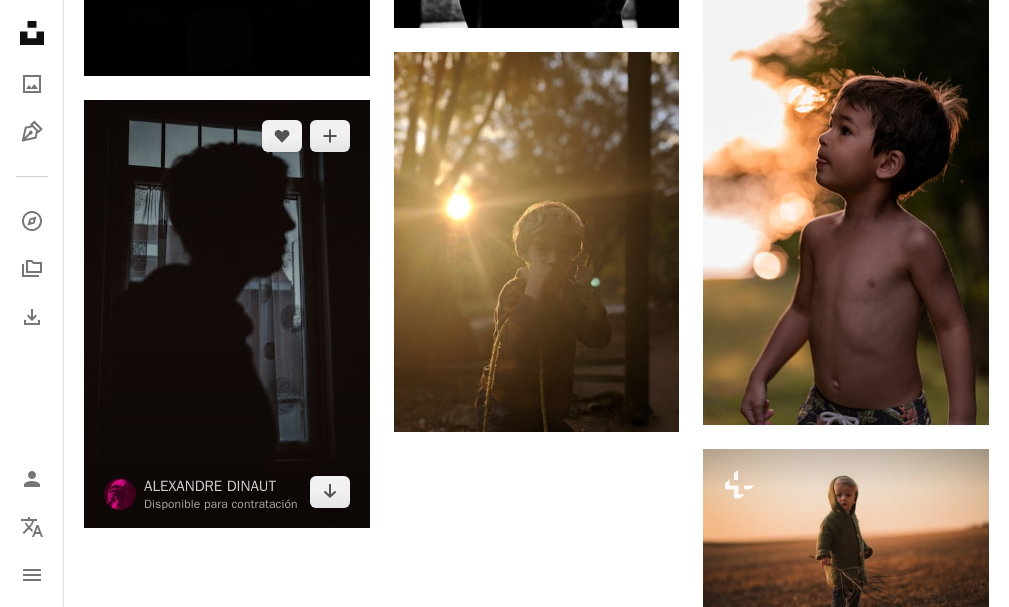 scroll, scrollTop: 2900, scrollLeft: 0, axis: vertical 